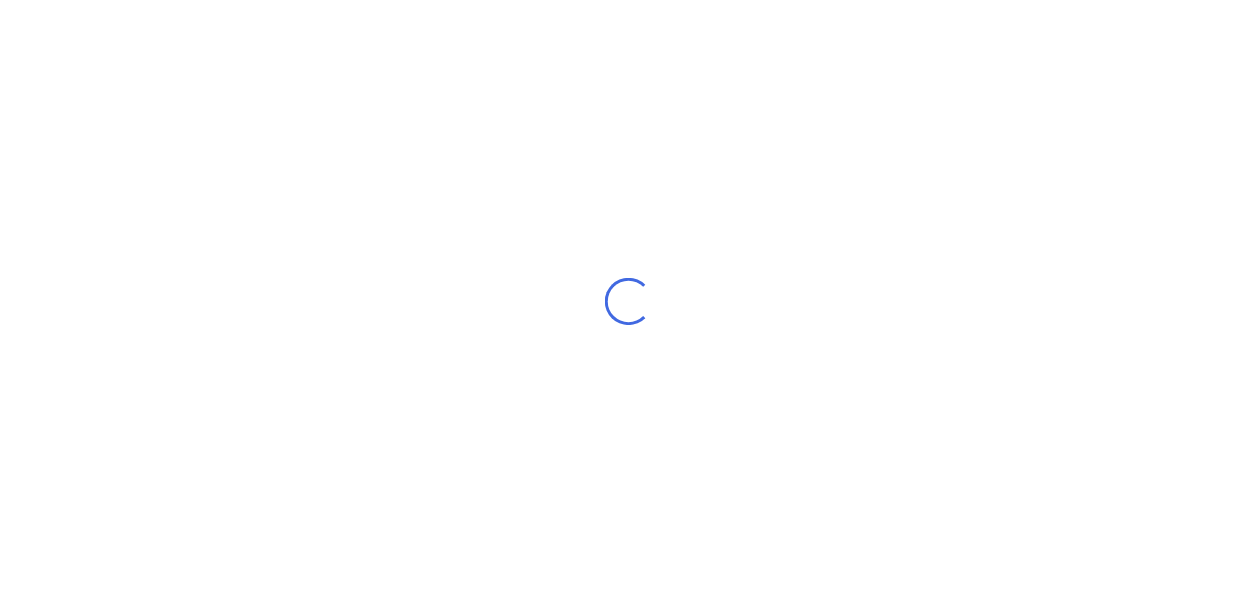 scroll, scrollTop: 0, scrollLeft: 0, axis: both 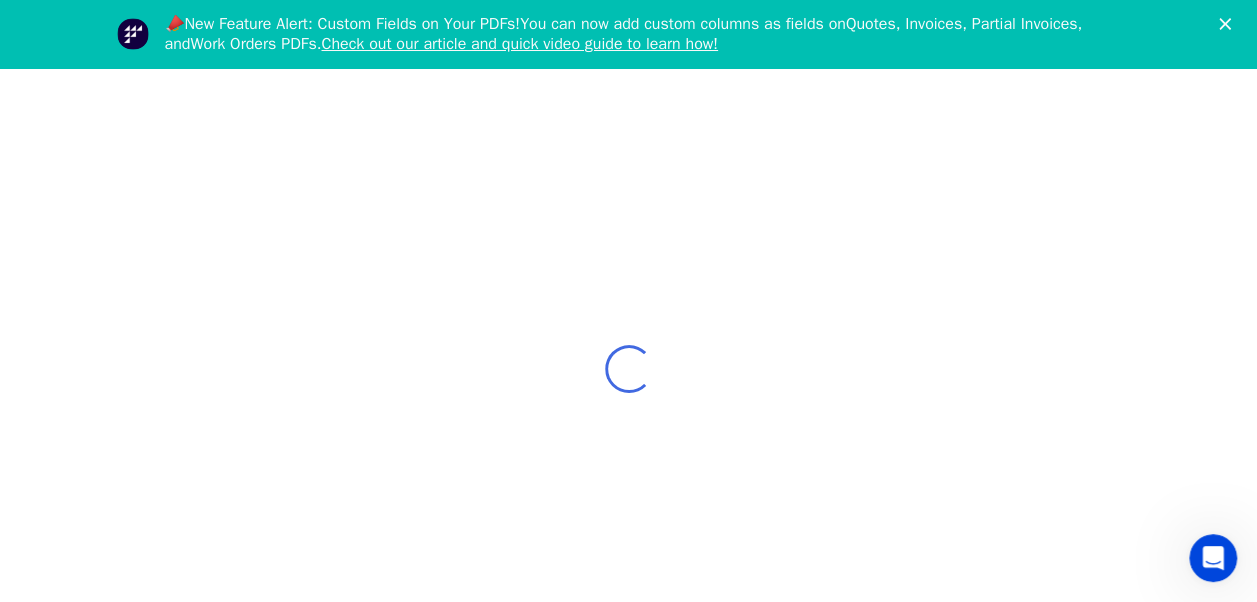 click 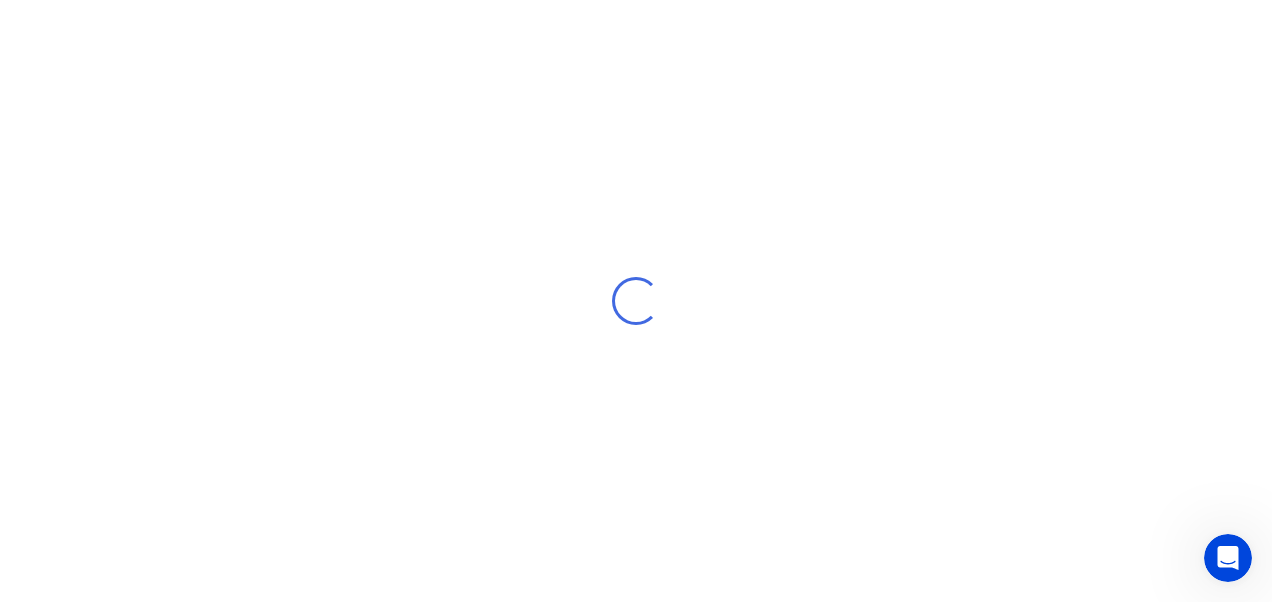 click 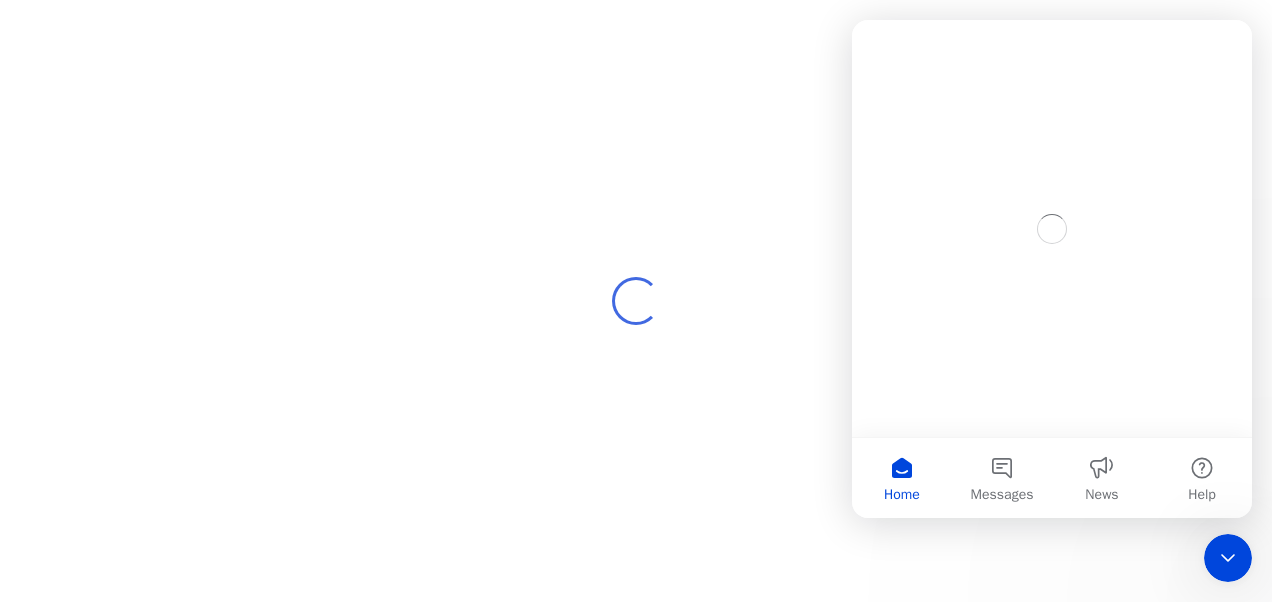 scroll, scrollTop: 0, scrollLeft: 0, axis: both 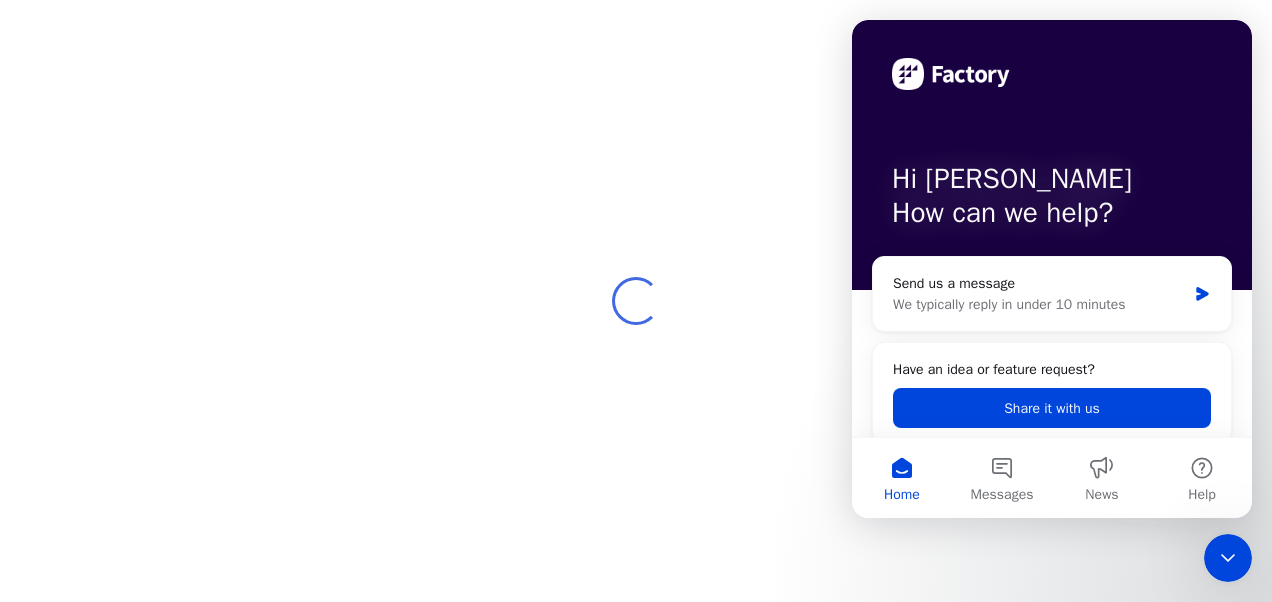 click on "Loading..." at bounding box center (636, 301) 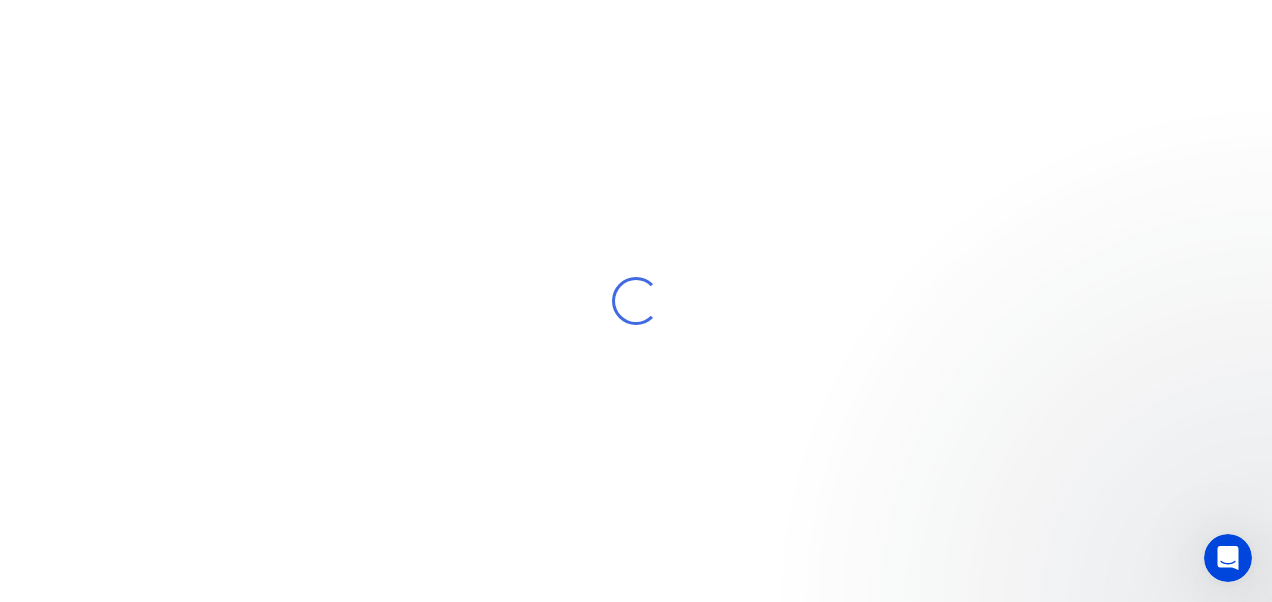 scroll, scrollTop: 0, scrollLeft: 0, axis: both 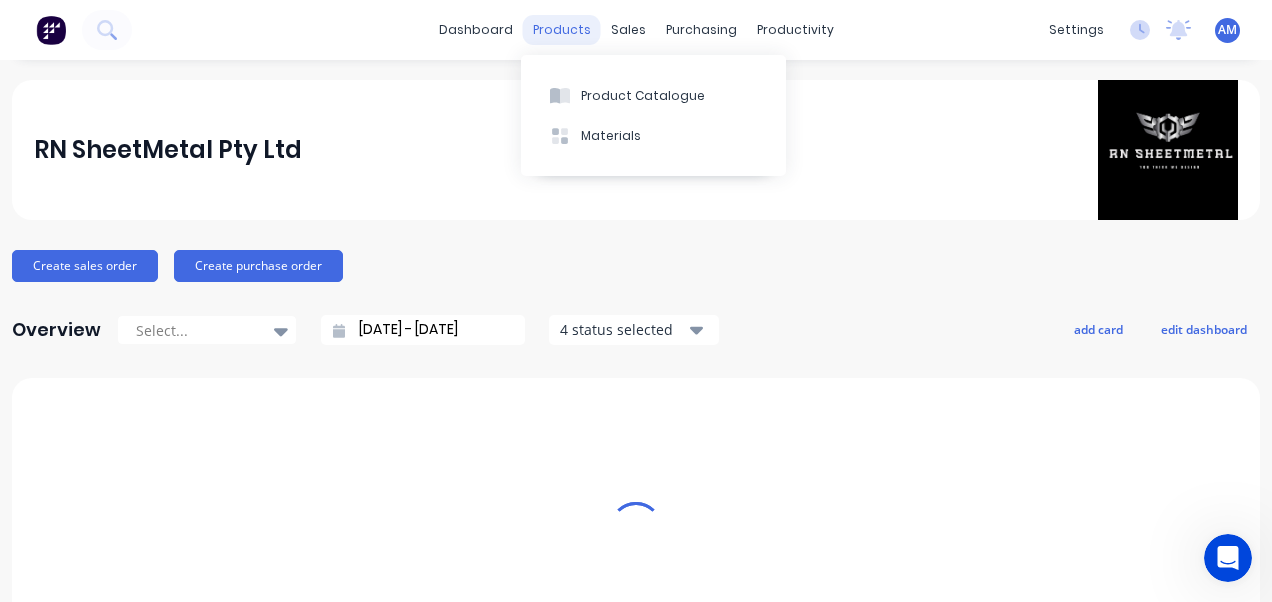 click on "products" at bounding box center (562, 30) 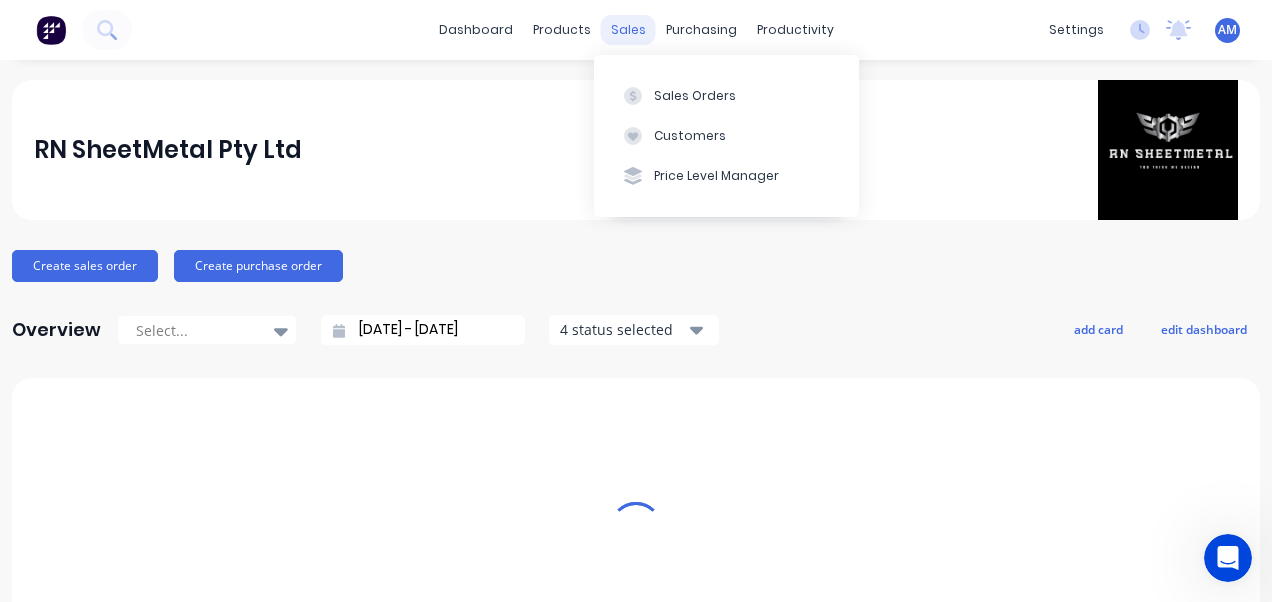 click on "sales" at bounding box center (628, 30) 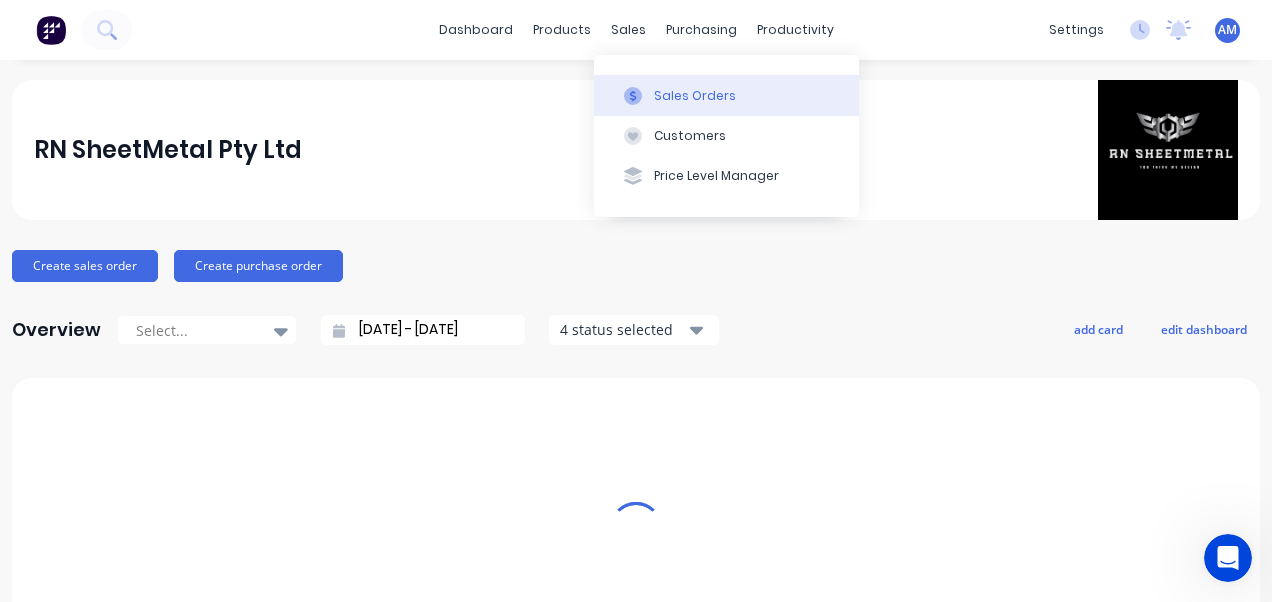 click 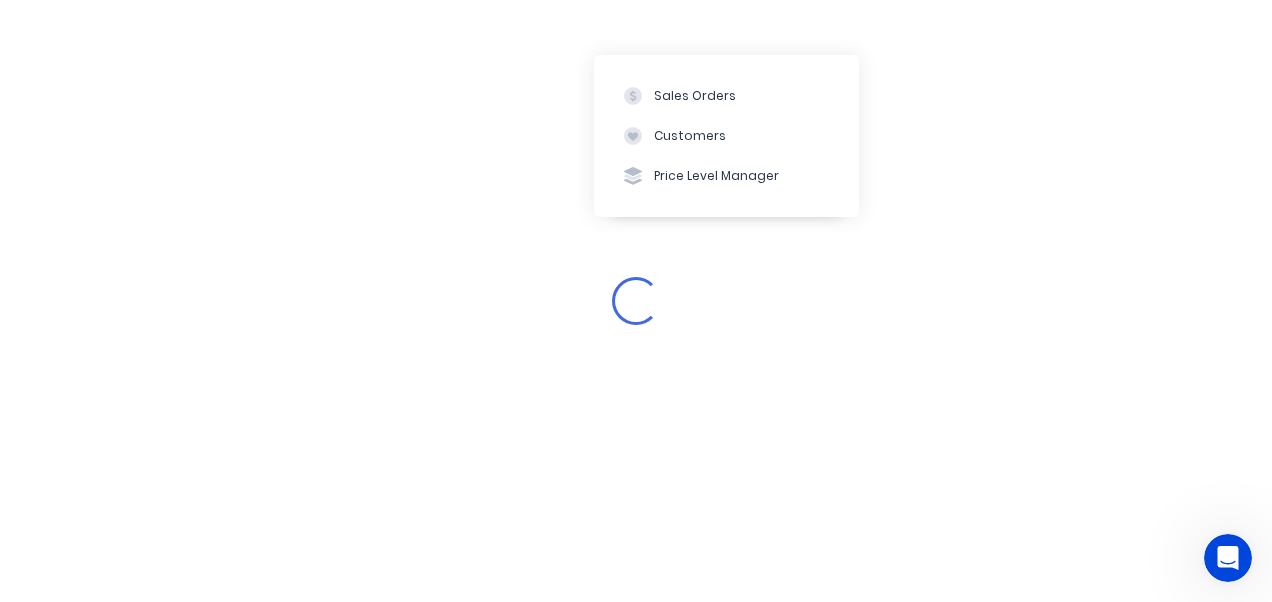 click on "Loading..." at bounding box center (636, 301) 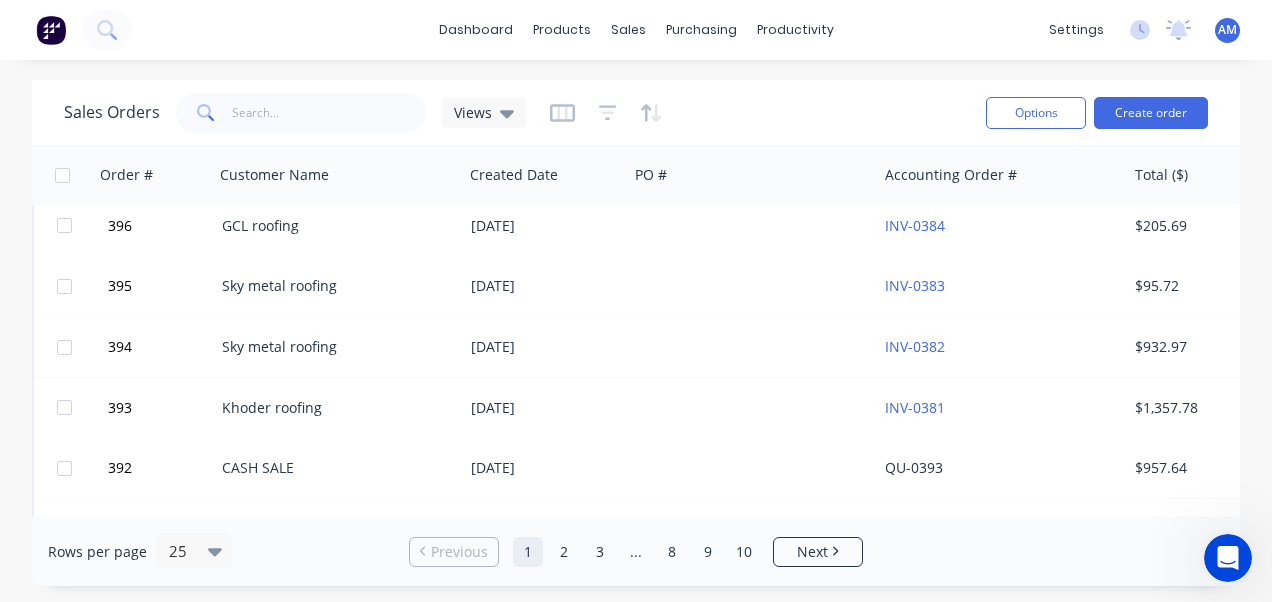 scroll, scrollTop: 1214, scrollLeft: 0, axis: vertical 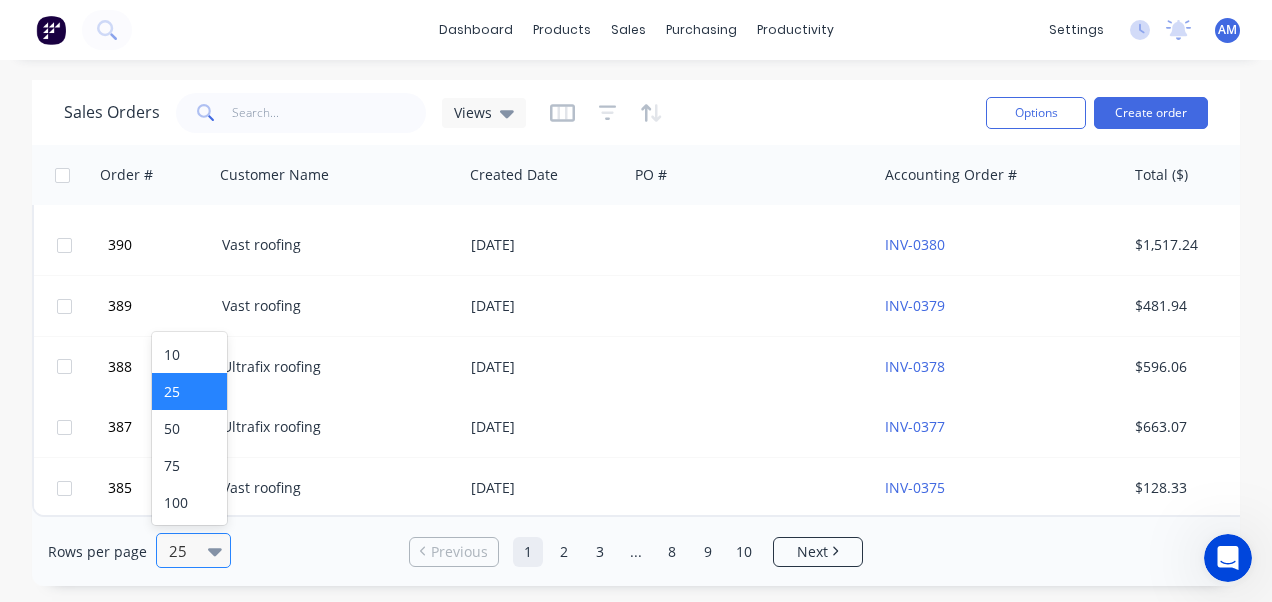 click 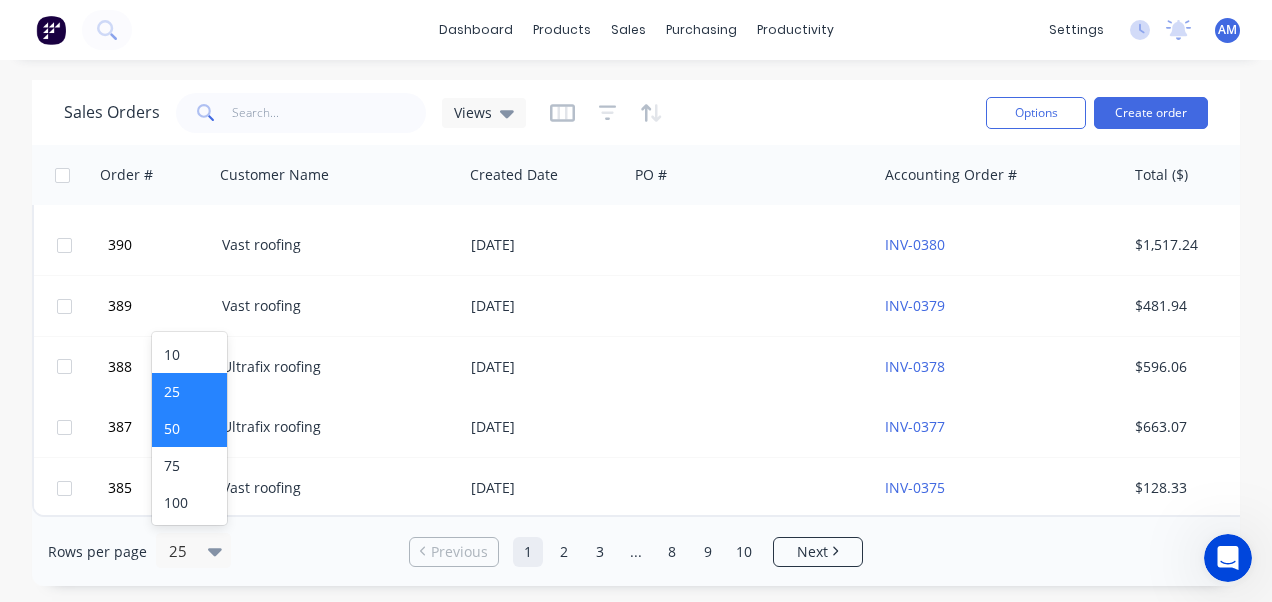 click on "50" at bounding box center [189, 428] 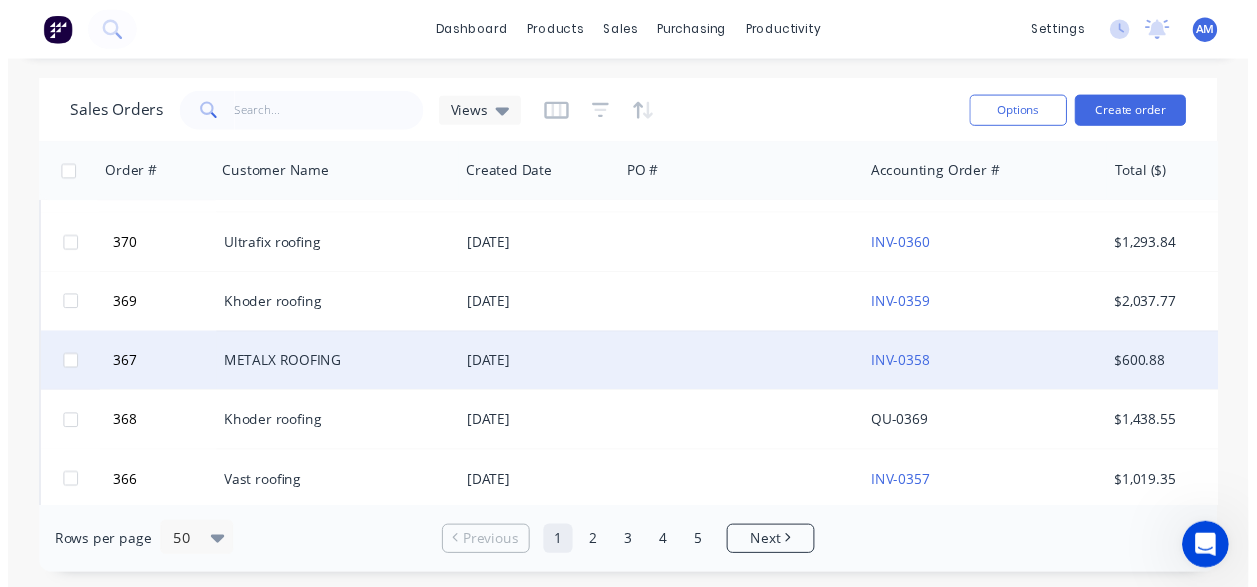 scroll, scrollTop: 2400, scrollLeft: 0, axis: vertical 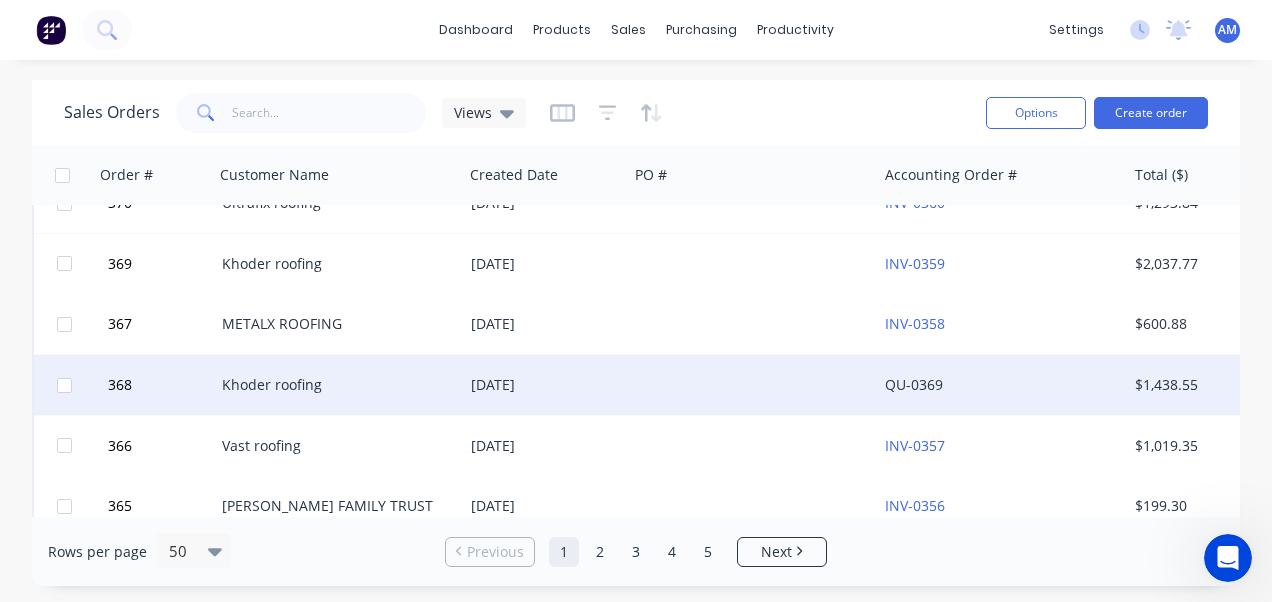 click on "Khoder roofing" at bounding box center [333, 385] 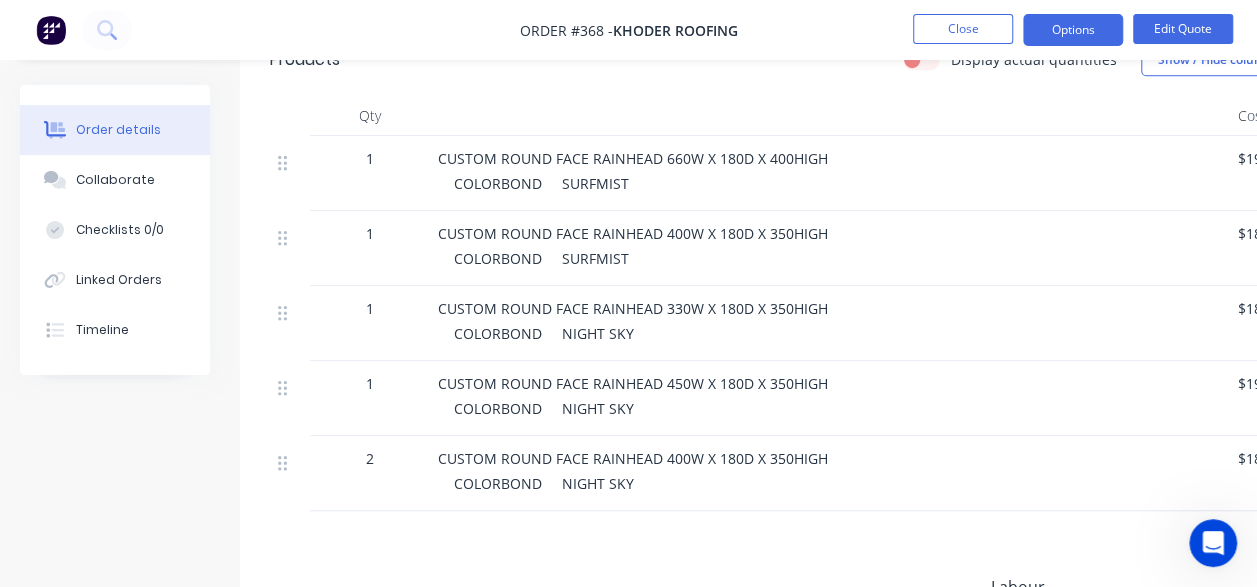 scroll, scrollTop: 600, scrollLeft: 0, axis: vertical 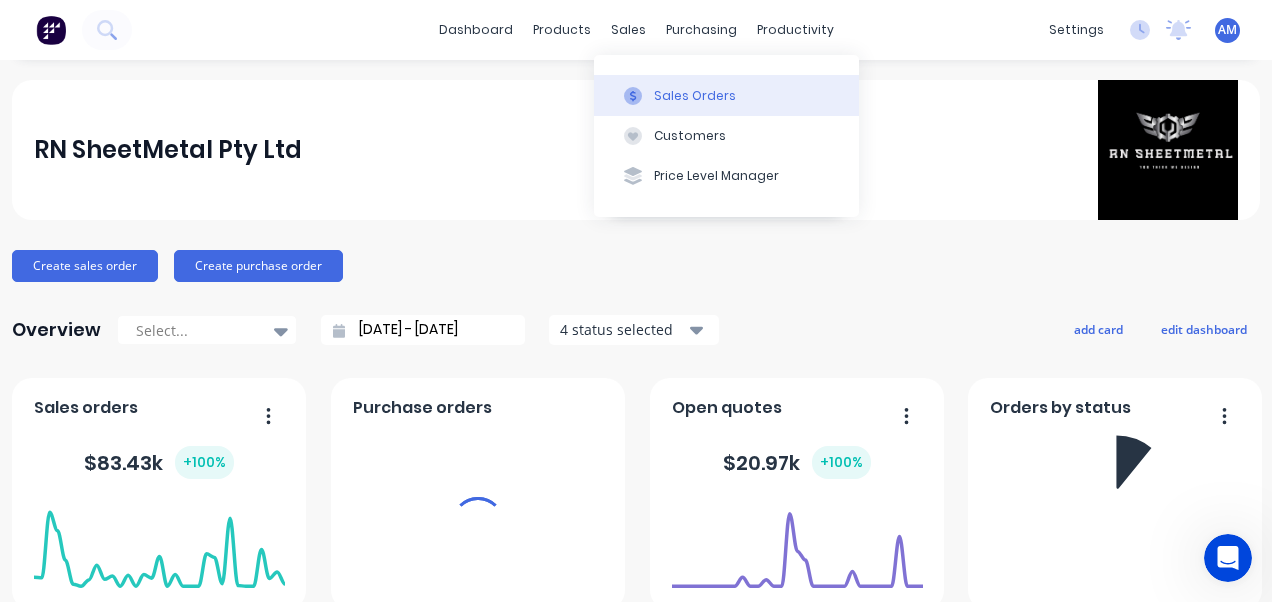 click on "Sales Orders" at bounding box center [726, 95] 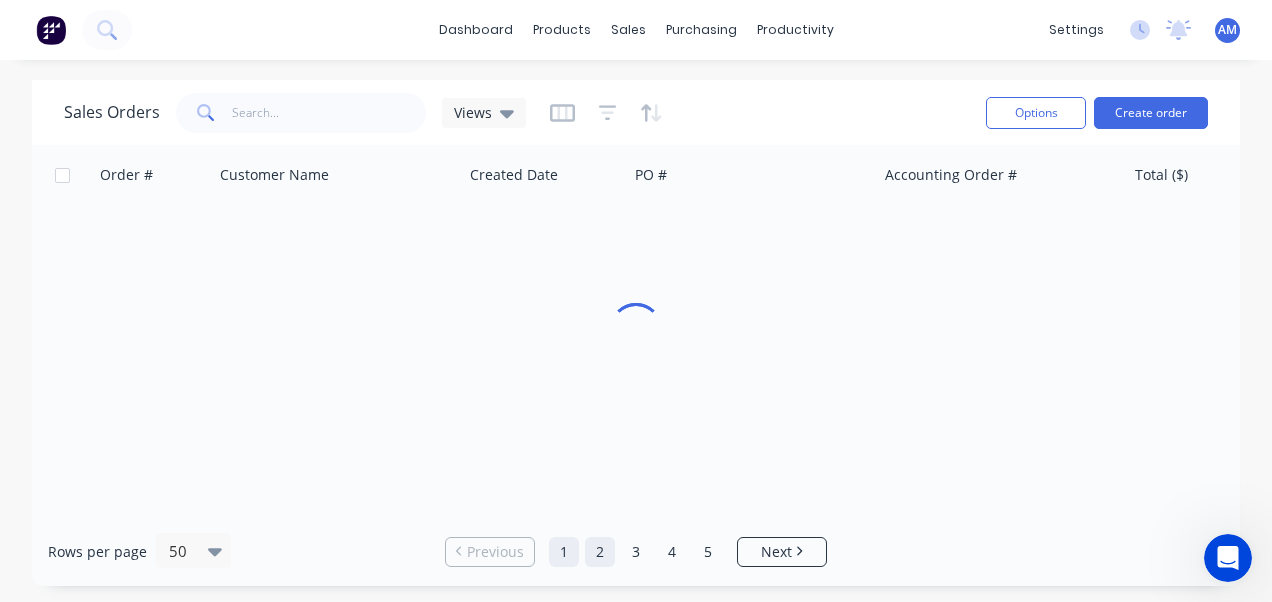 click on "2" at bounding box center [600, 552] 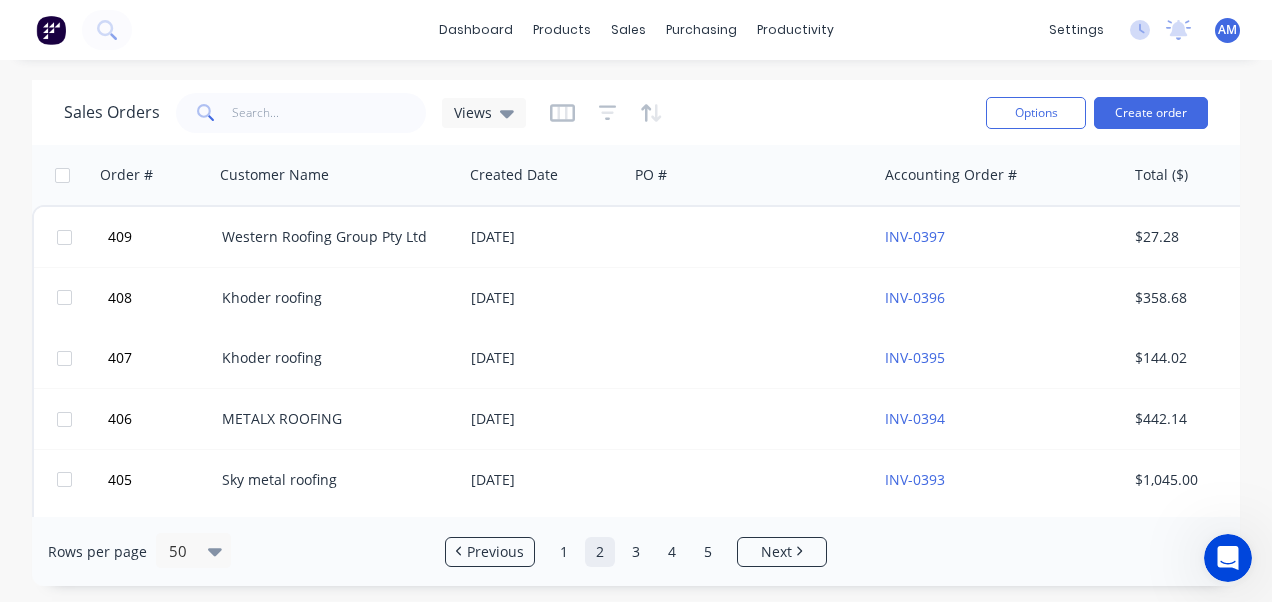 click on "Rows per page 50   Previous 1 2 3 4 5 Next" at bounding box center [636, 551] 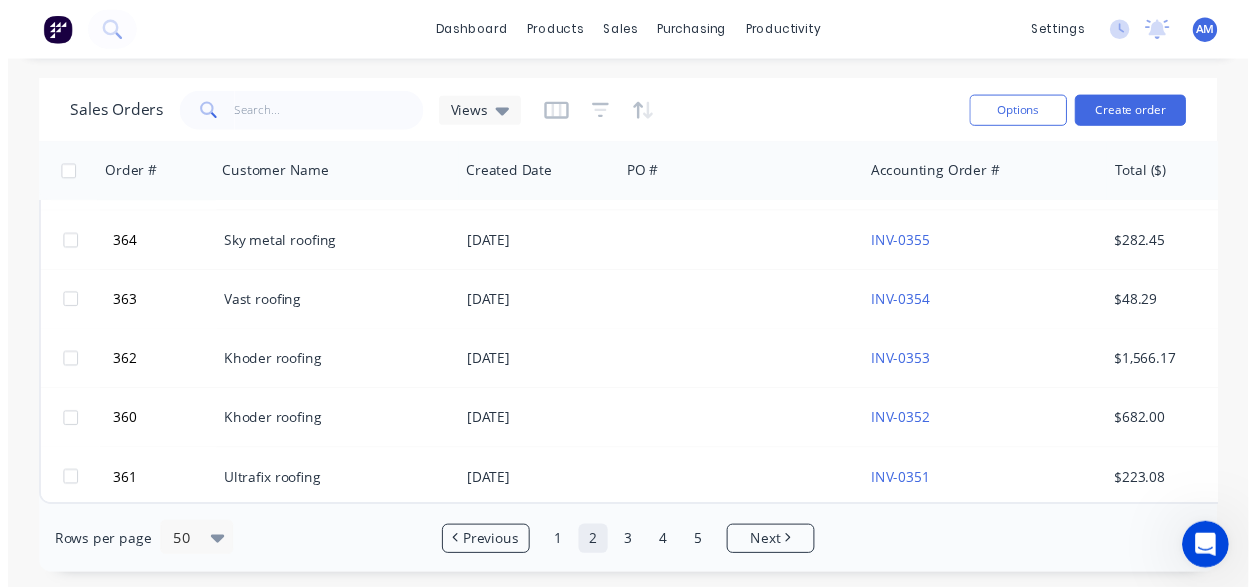 scroll, scrollTop: 2731, scrollLeft: 0, axis: vertical 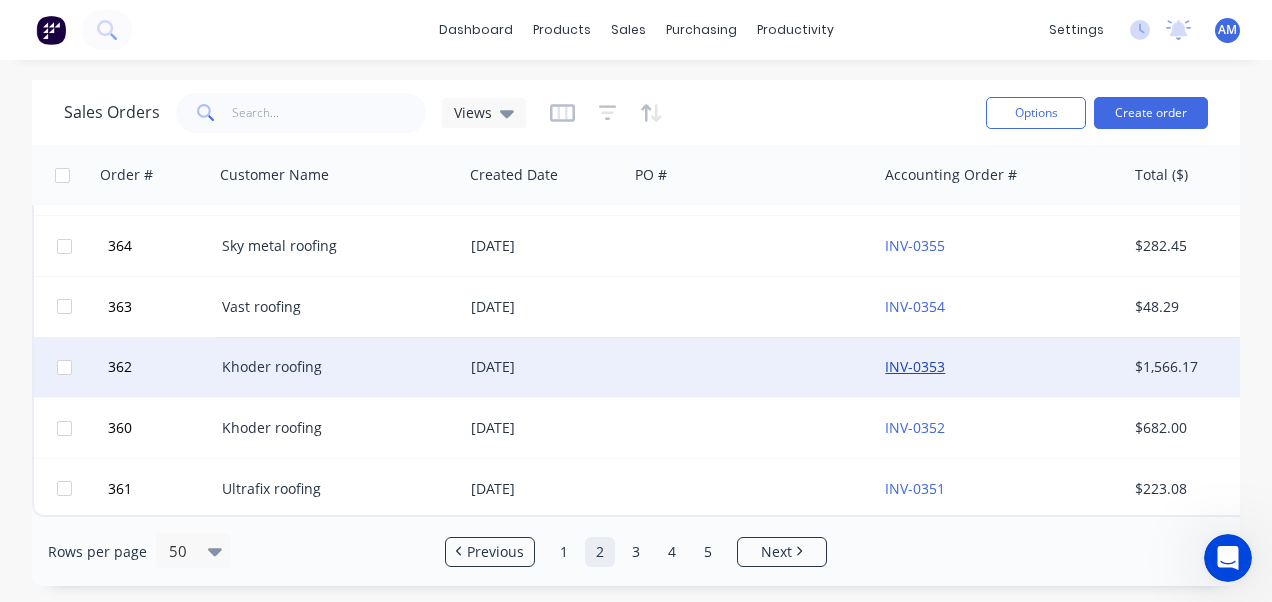 click on "INV-0353" at bounding box center (915, 366) 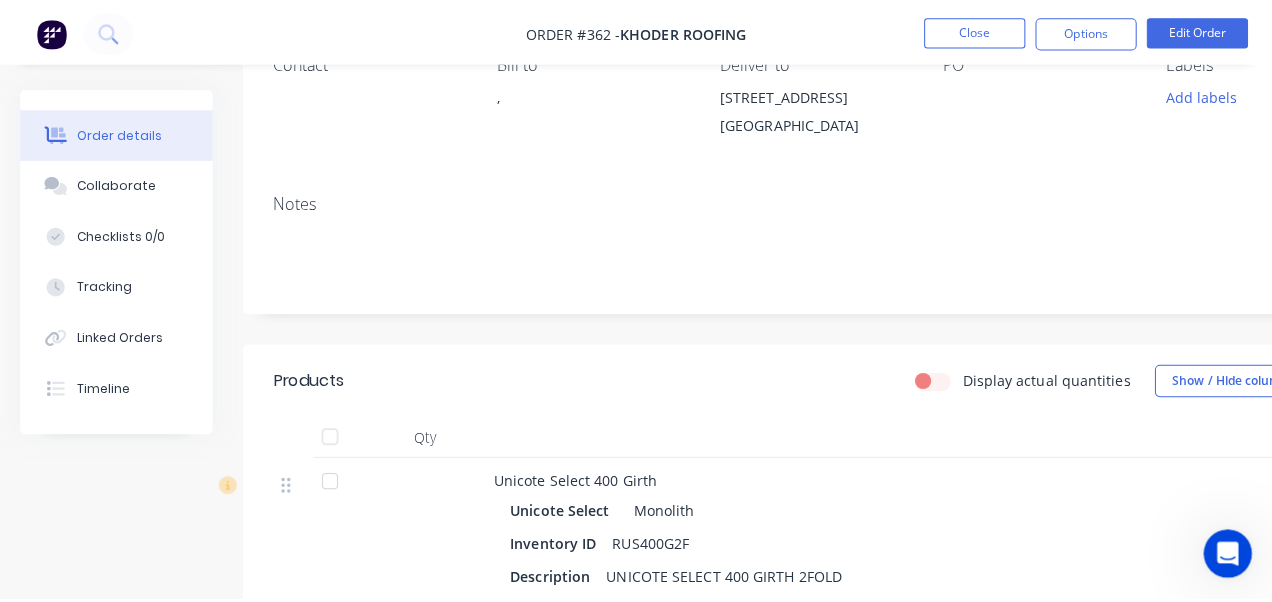 scroll, scrollTop: 0, scrollLeft: 0, axis: both 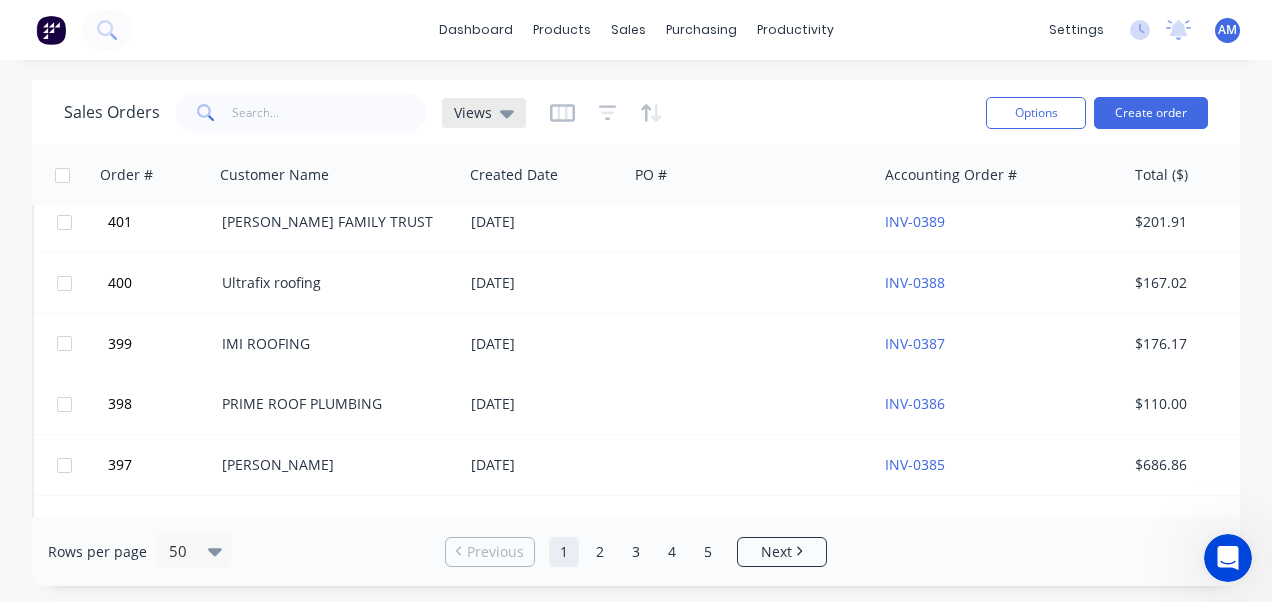 click on "Views" at bounding box center [473, 112] 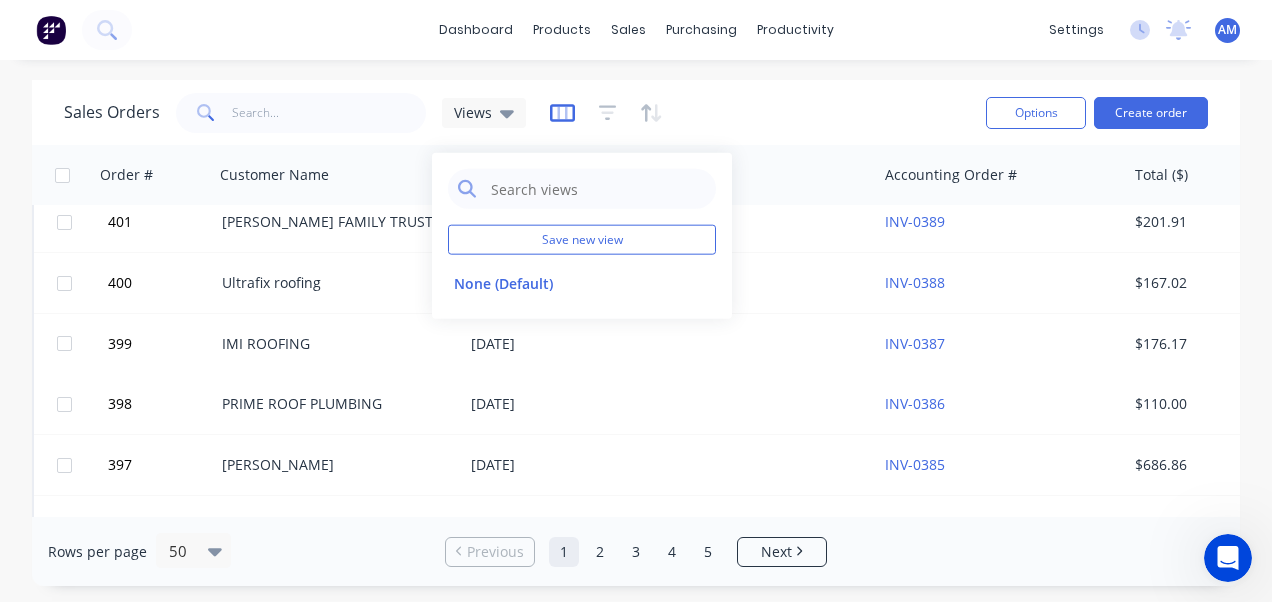 click 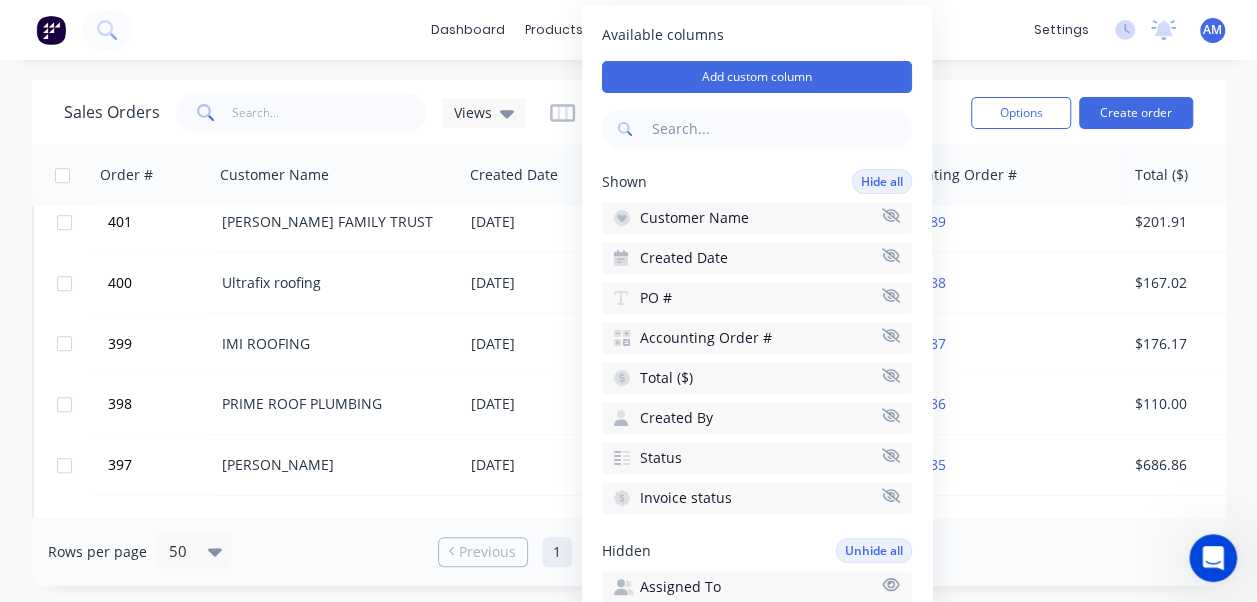 click on "dashboard products sales purchasing productivity dashboard products Product Catalogue Materials sales Sales Orders Customers Price Level Manager purchasing Purchase Orders Suppliers productivity Workflow Planner Delivery Scheduling Timesheets settings No new notifications Mark all as read You have no notifications AM RN SheetMetal Pty Ltd [PERSON_NAME] [PERSON_NAME] Administrator Profile Sign out" at bounding box center [628, 30] 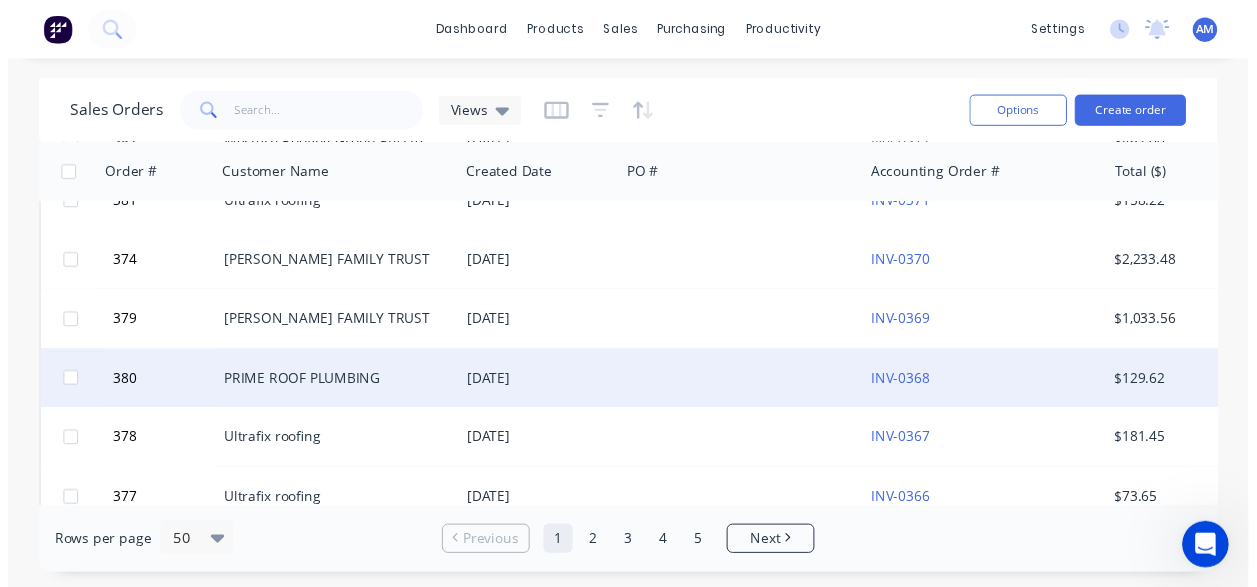 scroll, scrollTop: 1700, scrollLeft: 0, axis: vertical 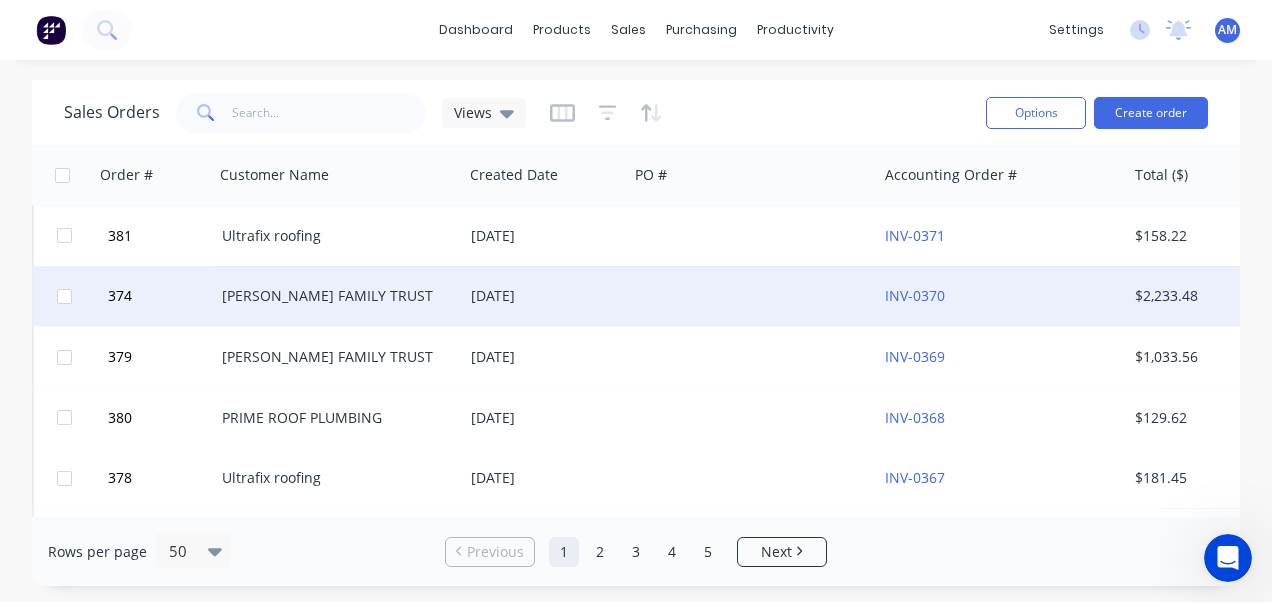 click at bounding box center (752, 296) 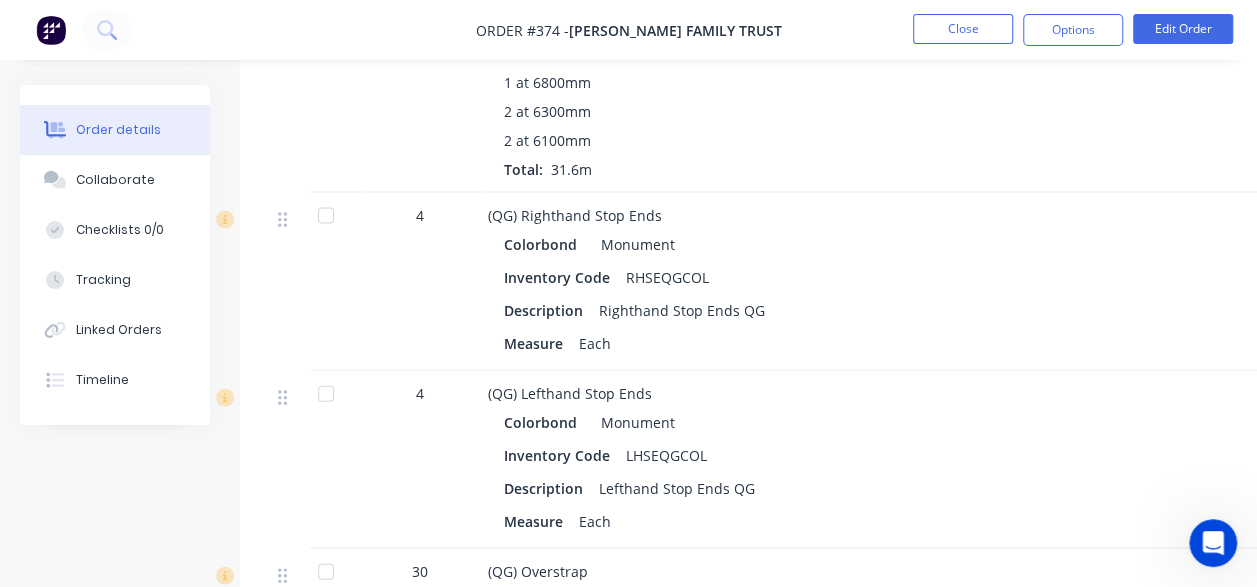 scroll, scrollTop: 2102, scrollLeft: 0, axis: vertical 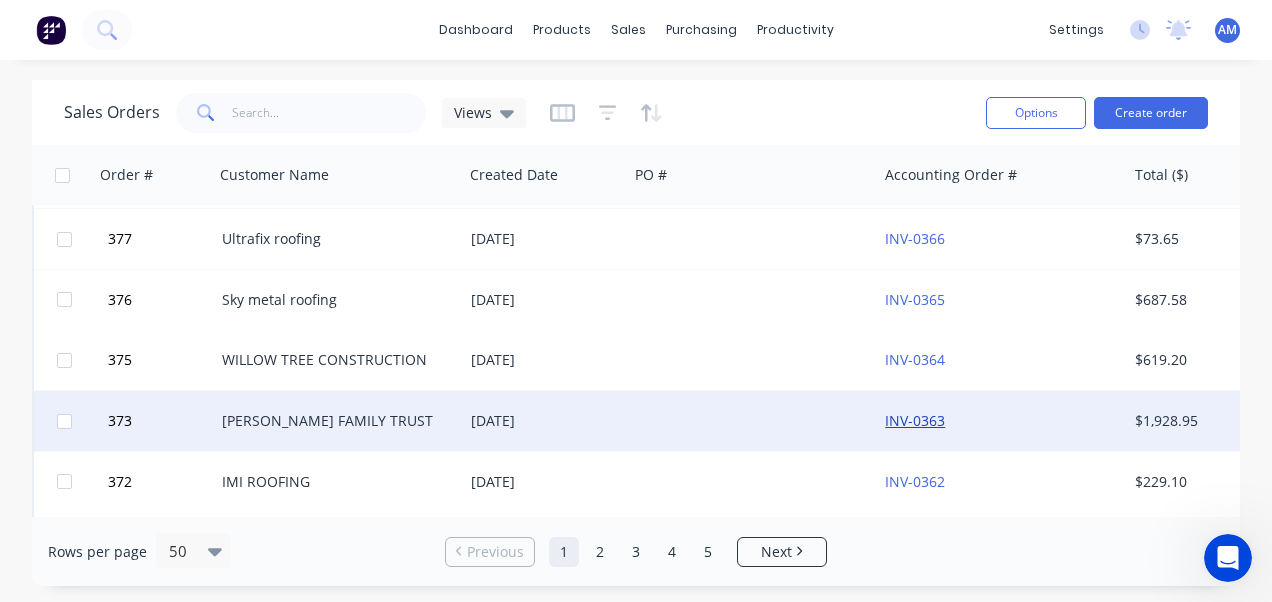 click on "INV-0363" at bounding box center (915, 420) 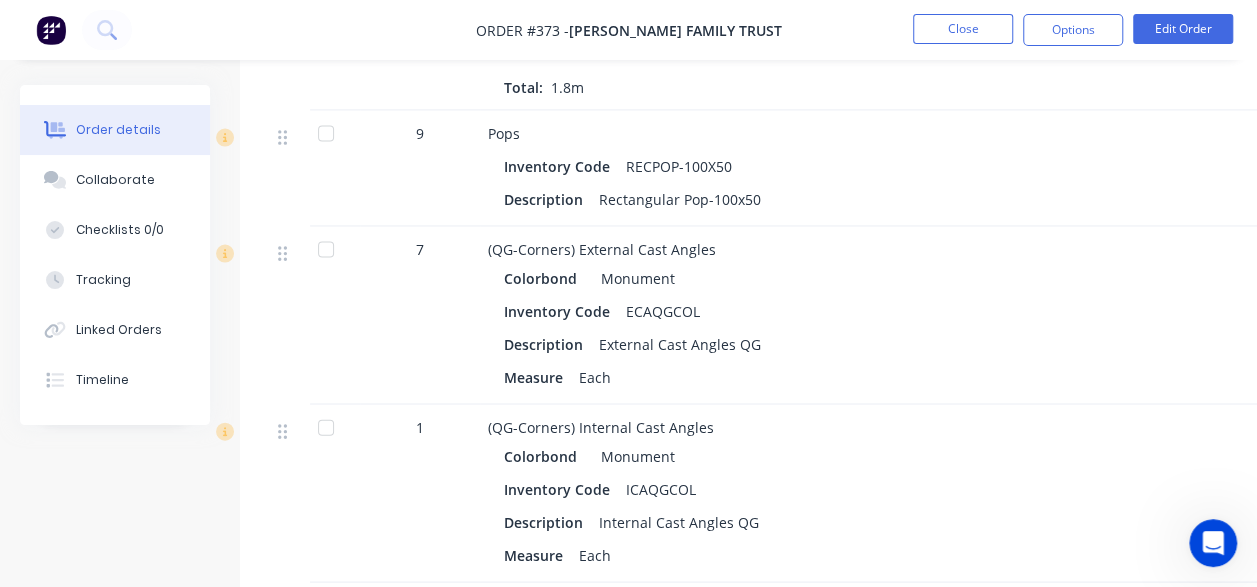 scroll, scrollTop: 1900, scrollLeft: 0, axis: vertical 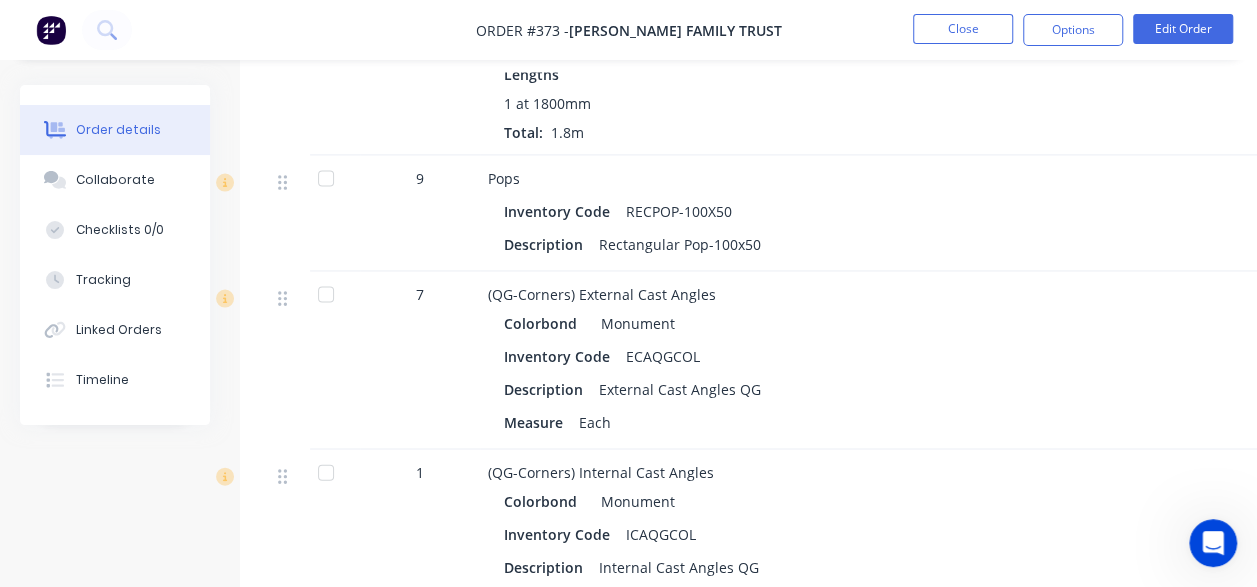 click on "ECAQGCOL" at bounding box center (663, 356) 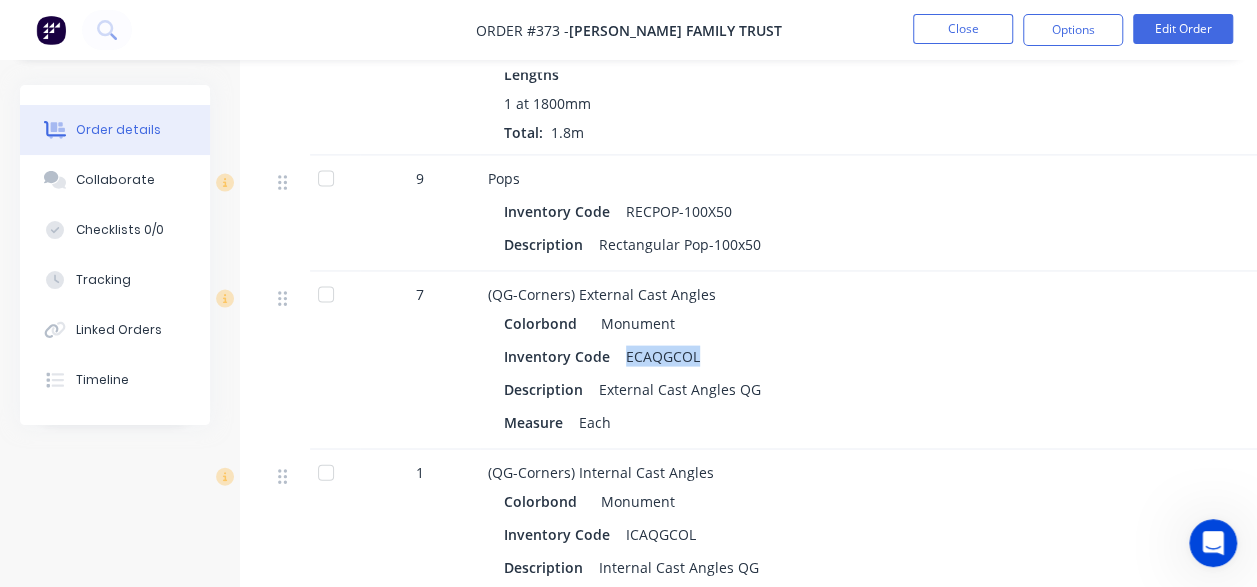 click on "ECAQGCOL" at bounding box center (663, 356) 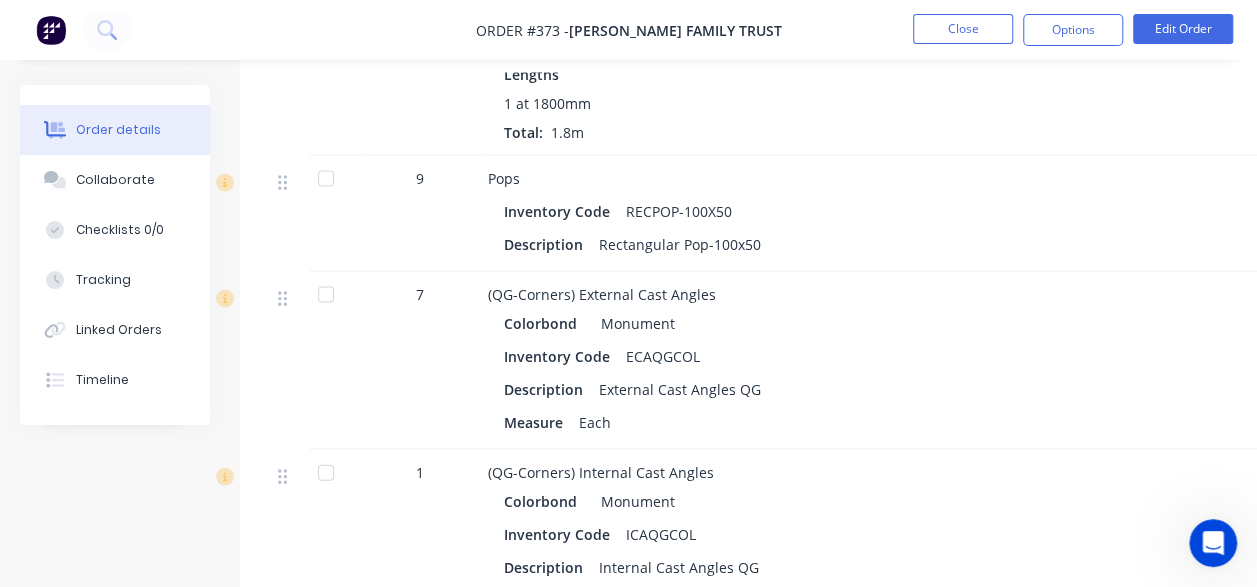 click on "ICAQGCOL" at bounding box center [661, 534] 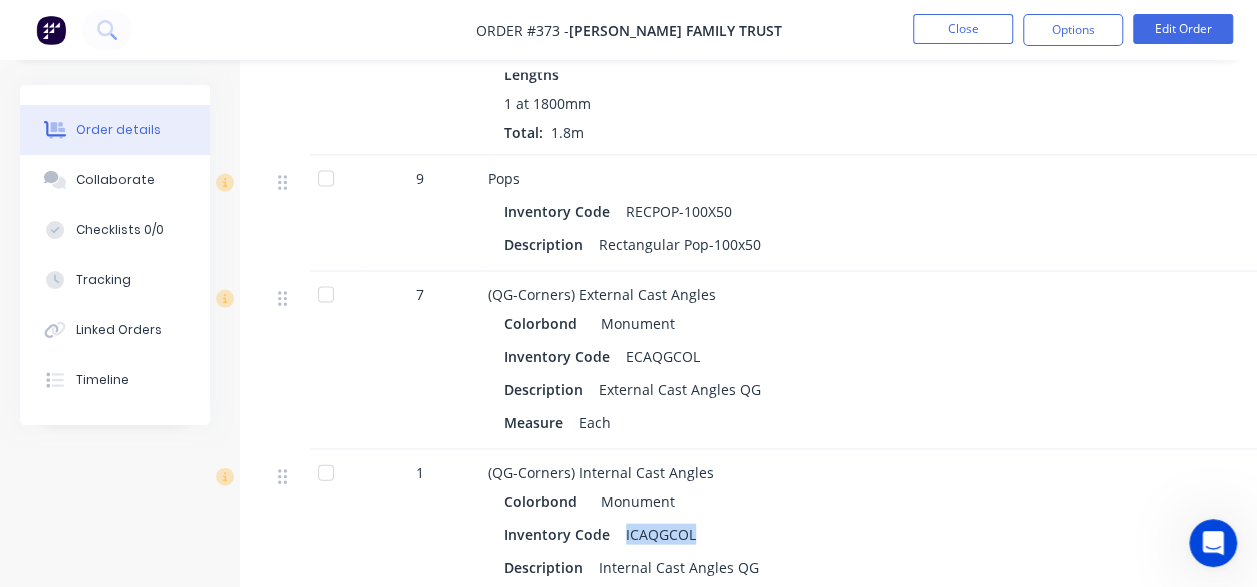 click on "ICAQGCOL" at bounding box center (661, 534) 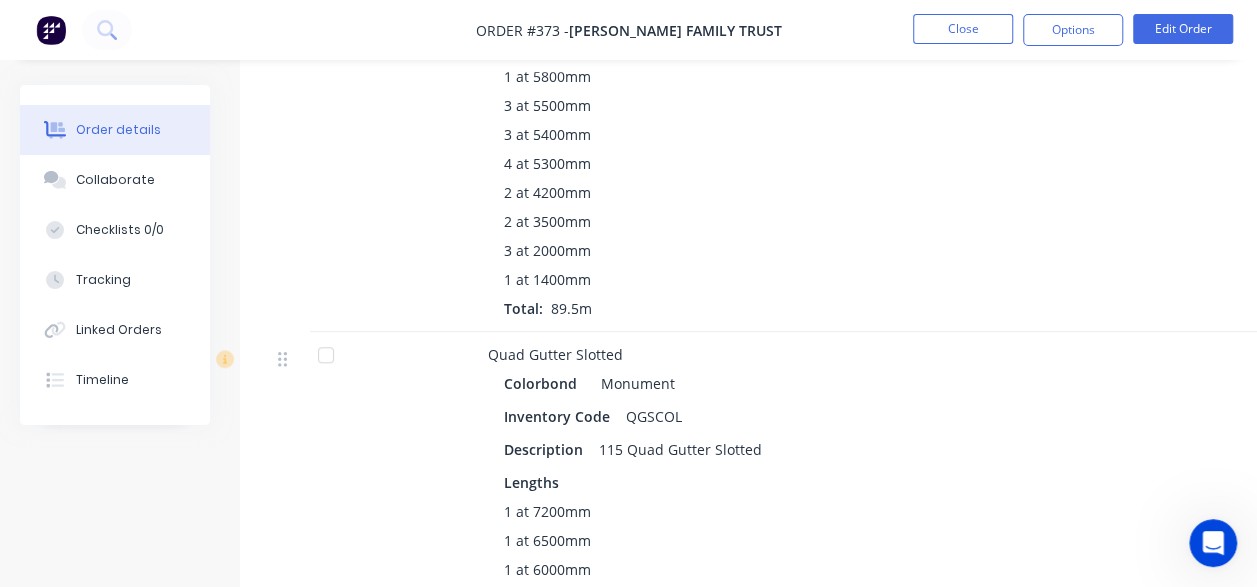 scroll, scrollTop: 900, scrollLeft: 0, axis: vertical 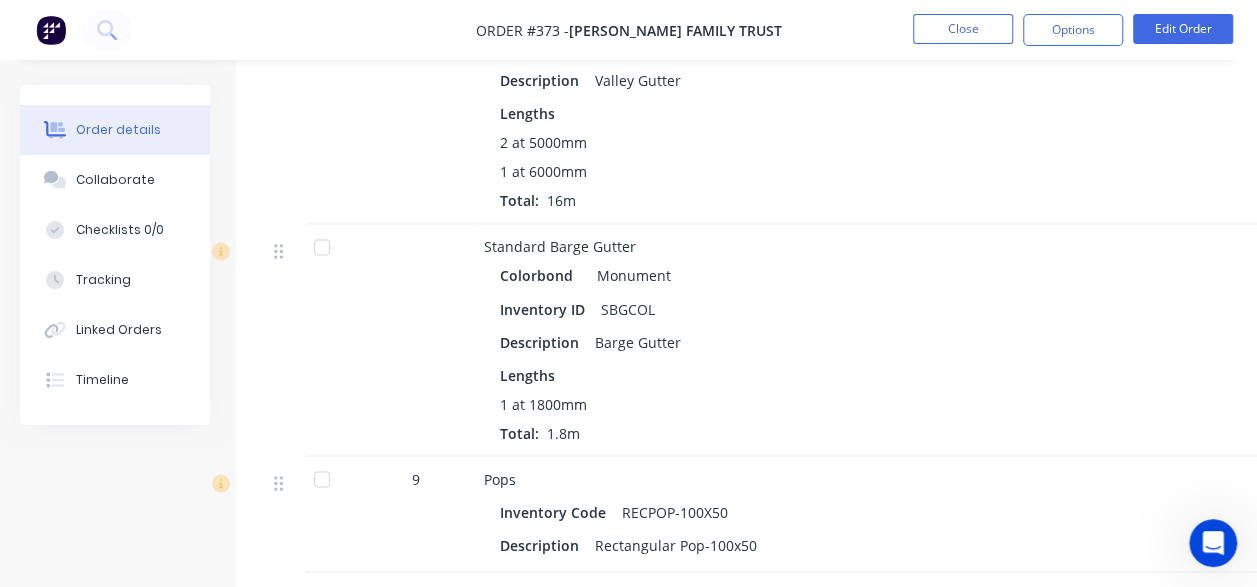 click on "SBGCOL" at bounding box center [628, 308] 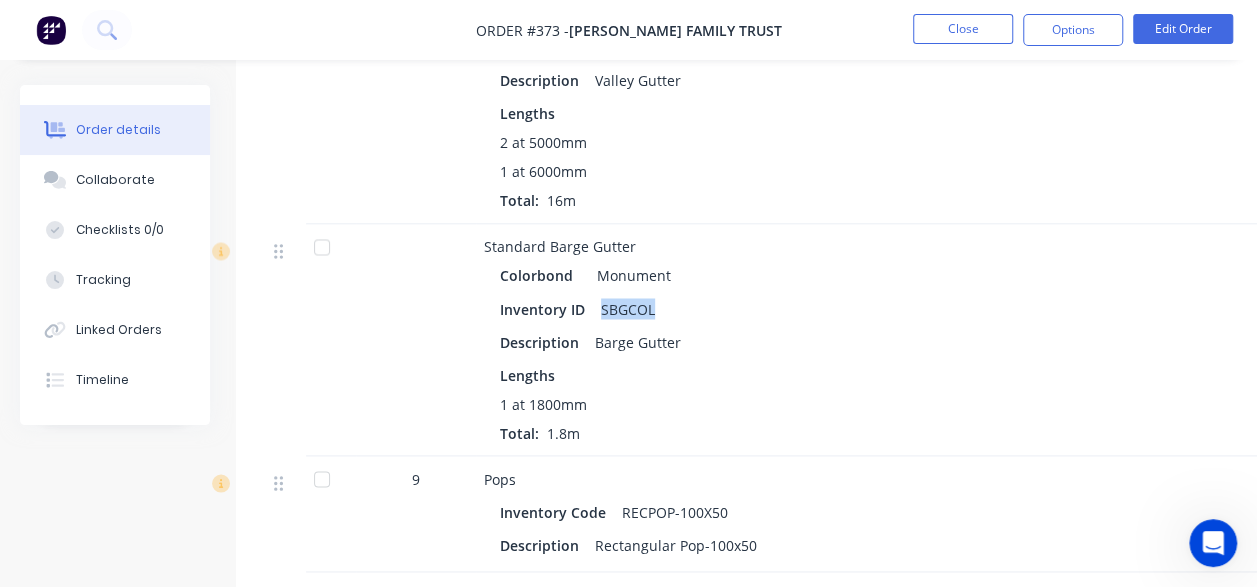 click on "SBGCOL" at bounding box center (628, 308) 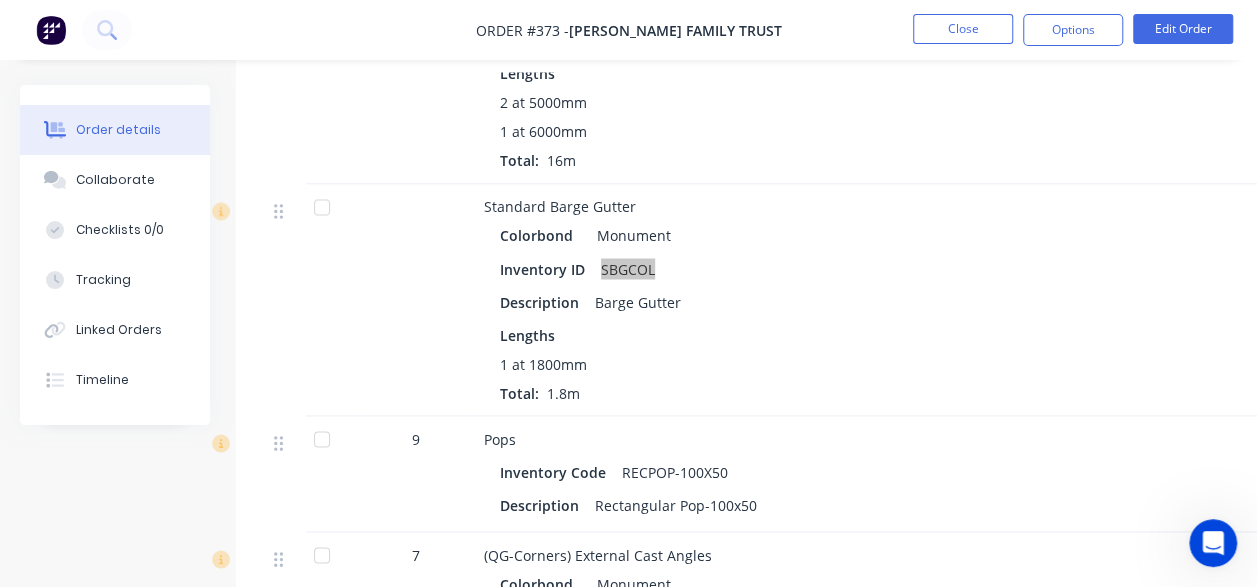 scroll, scrollTop: 1600, scrollLeft: 4, axis: both 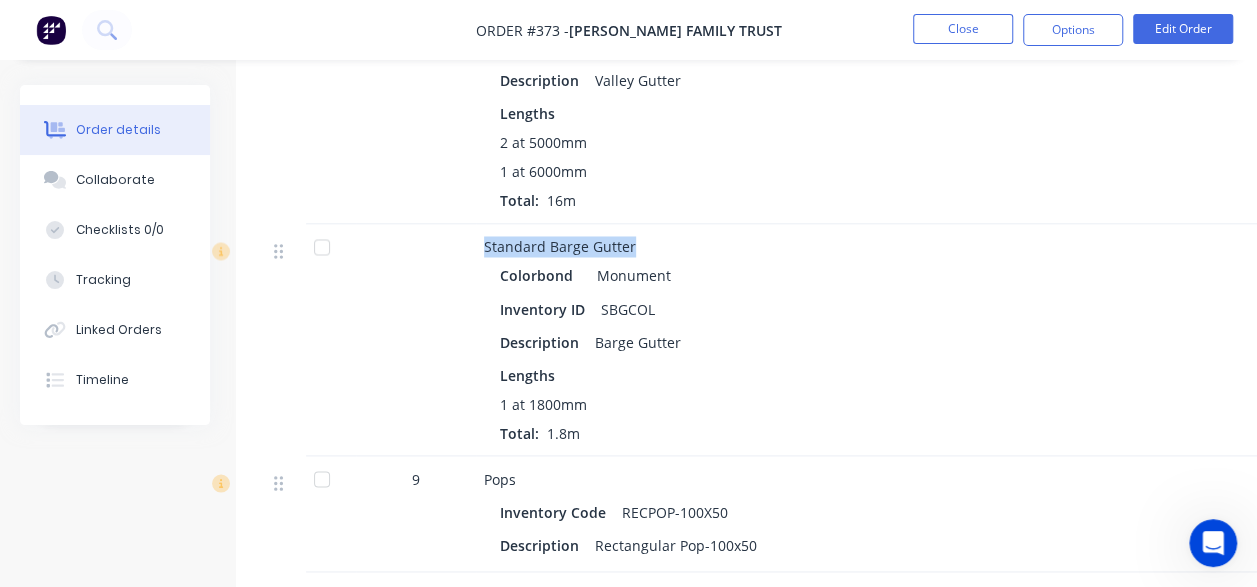 drag, startPoint x: 482, startPoint y: 222, endPoint x: 632, endPoint y: 227, distance: 150.08331 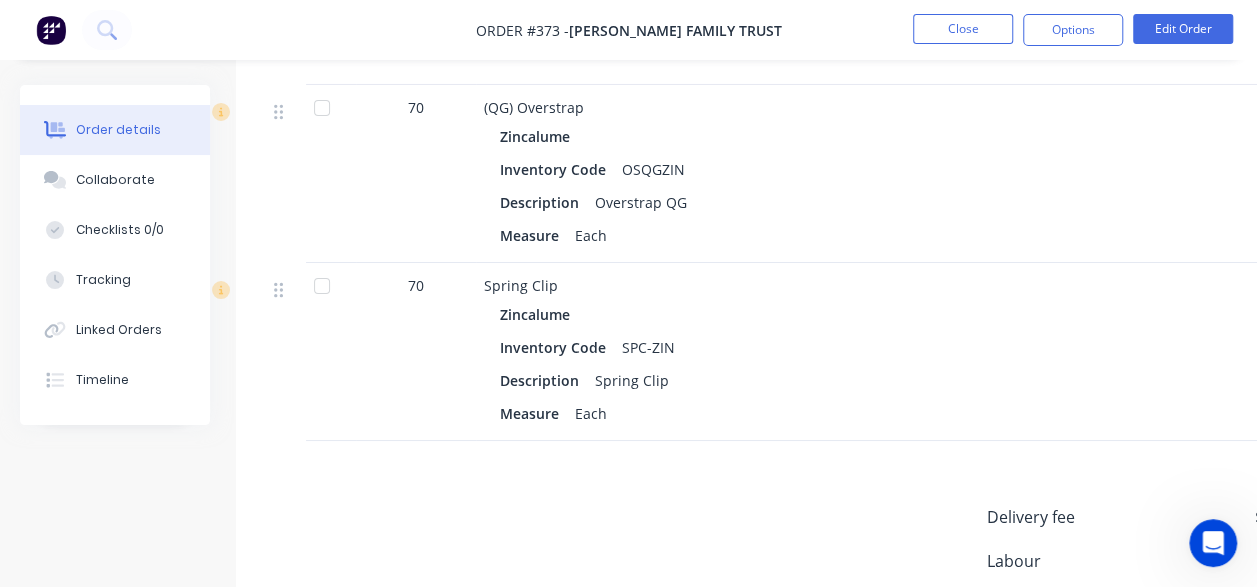 scroll, scrollTop: 3453, scrollLeft: 4, axis: both 